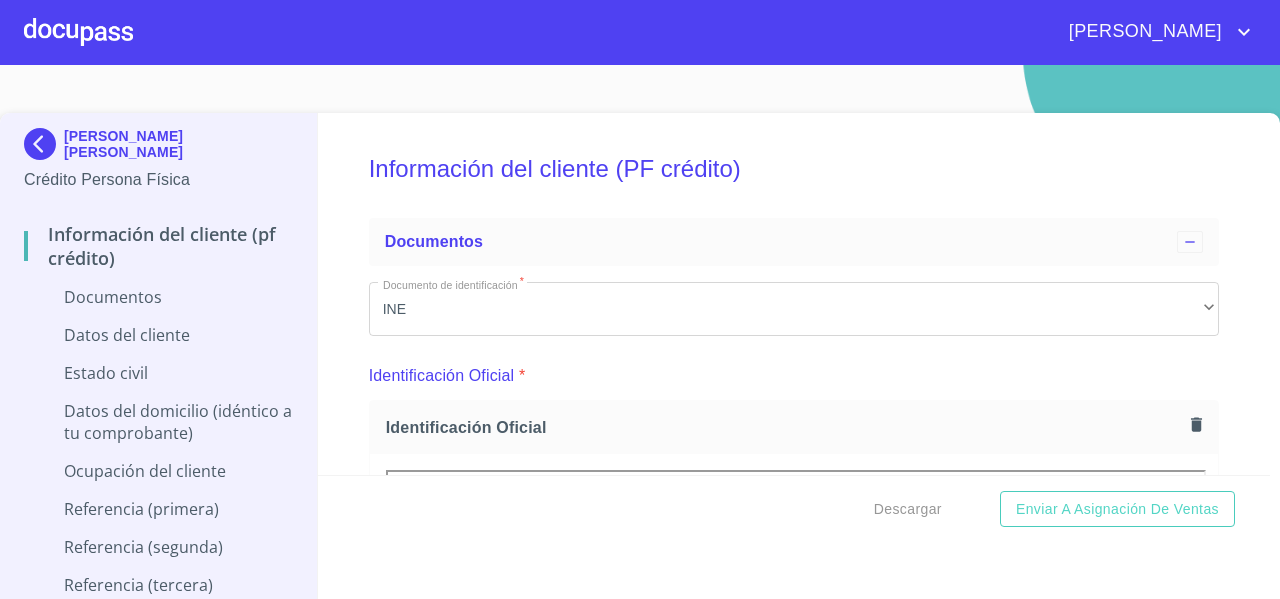 scroll, scrollTop: 0, scrollLeft: 0, axis: both 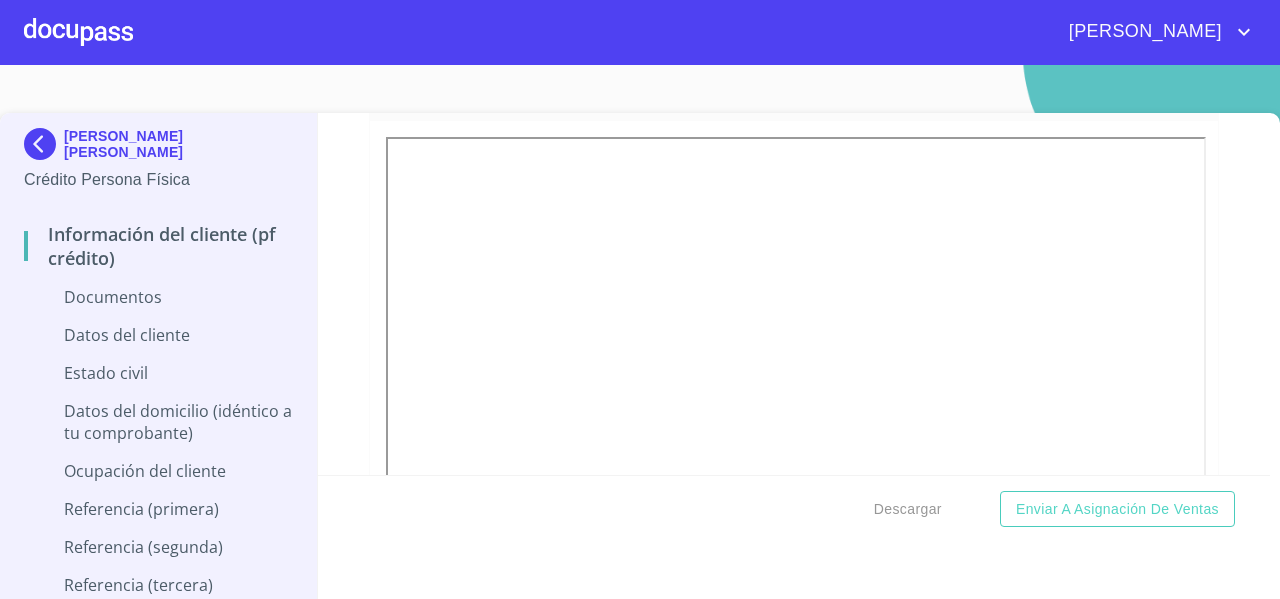 click at bounding box center [78, 32] 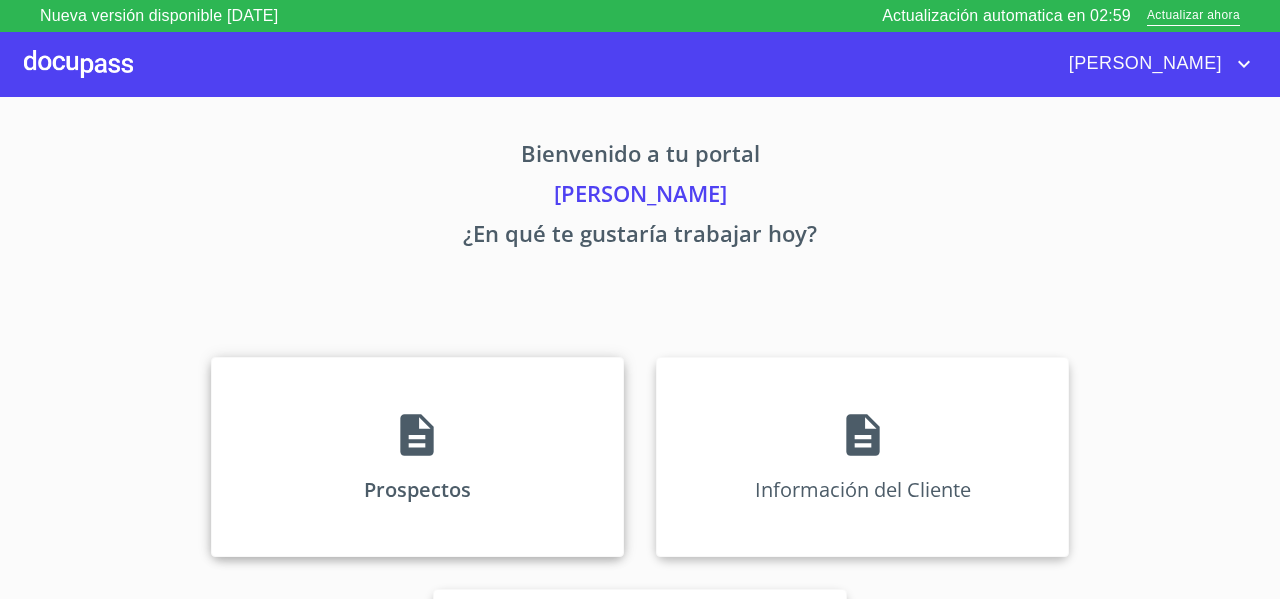 click on "Prospectos" at bounding box center (417, 457) 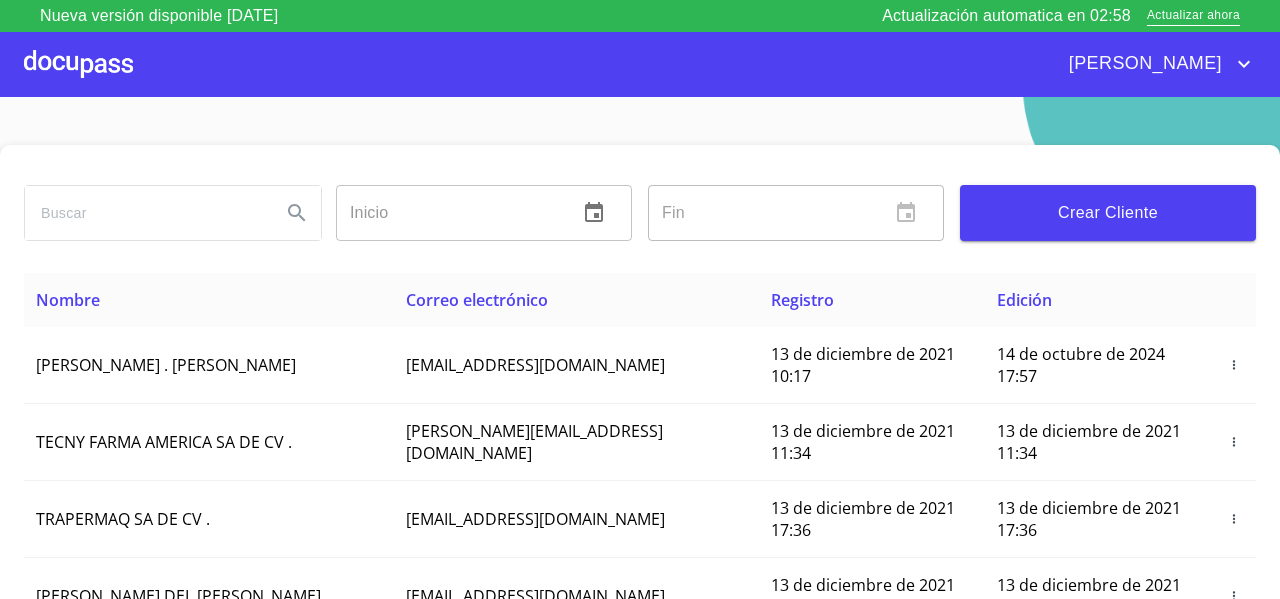 click at bounding box center (145, 213) 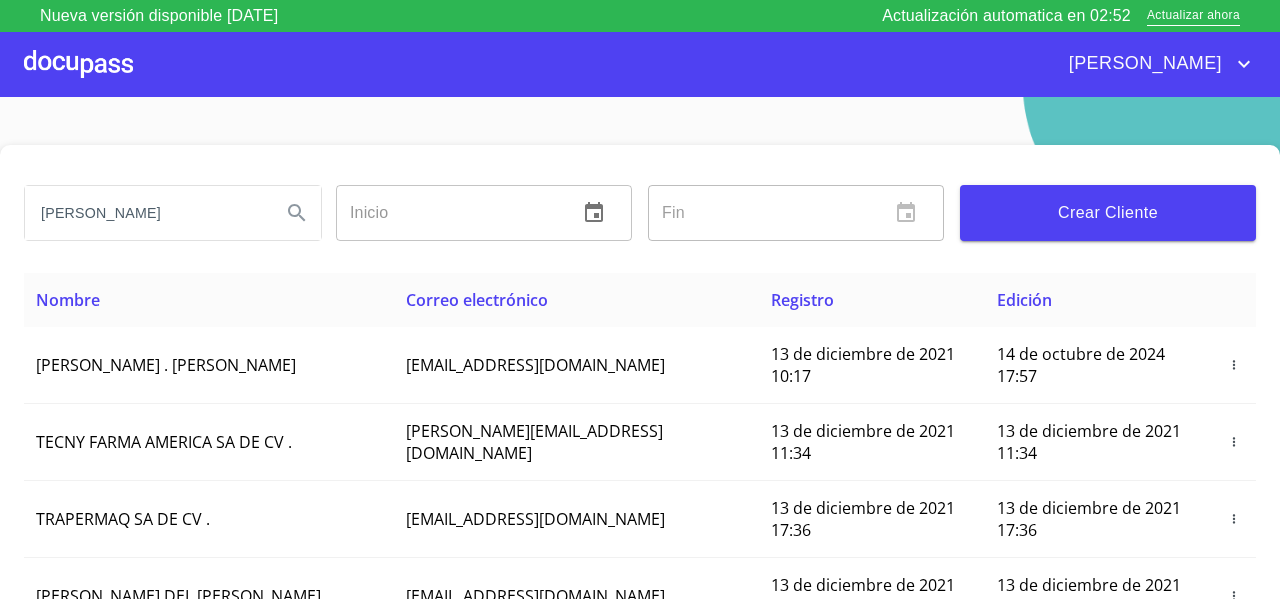 type on "[PERSON_NAME]" 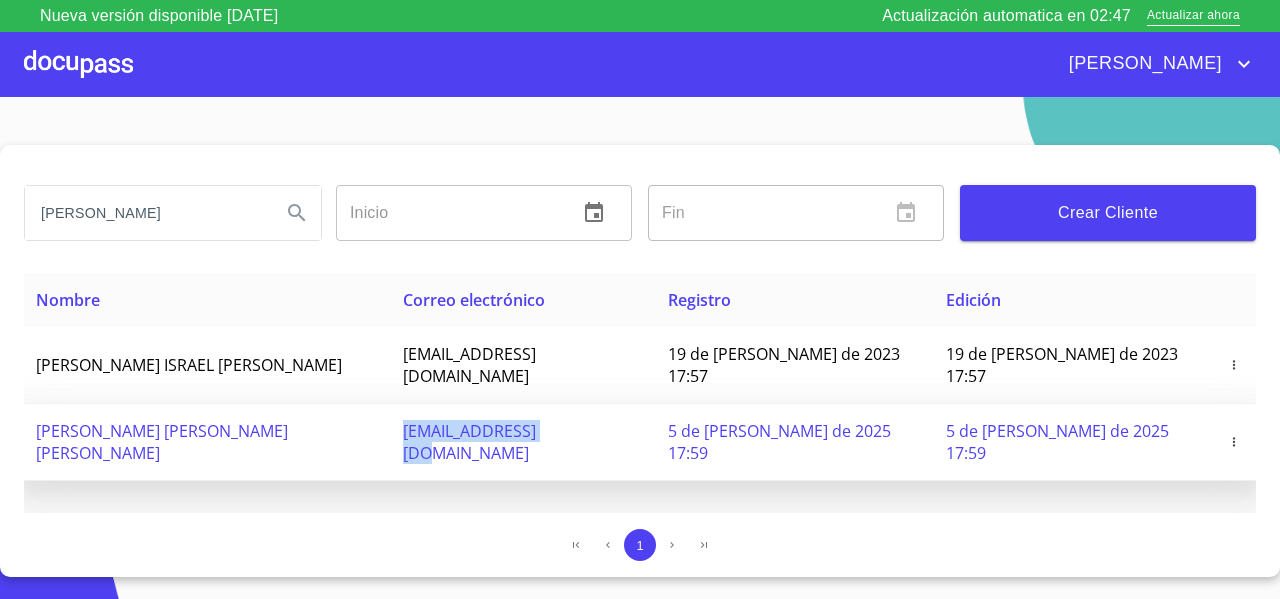 drag, startPoint x: 408, startPoint y: 411, endPoint x: 570, endPoint y: 415, distance: 162.04938 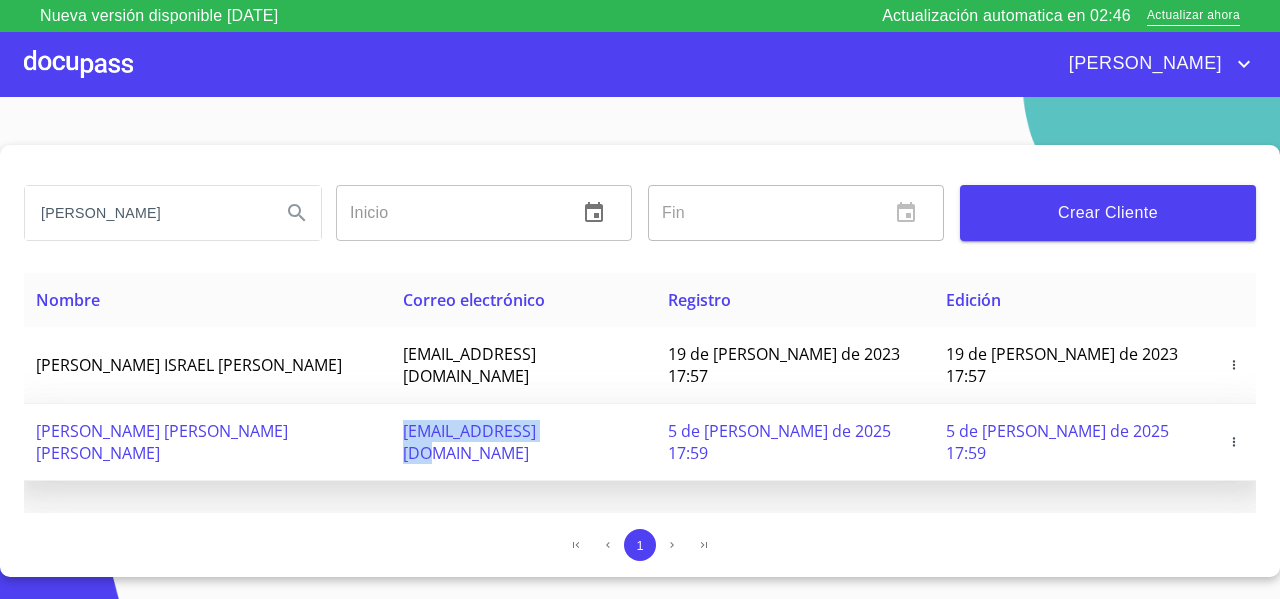 copy on "[EMAIL_ADDRESS][DOMAIN_NAME]" 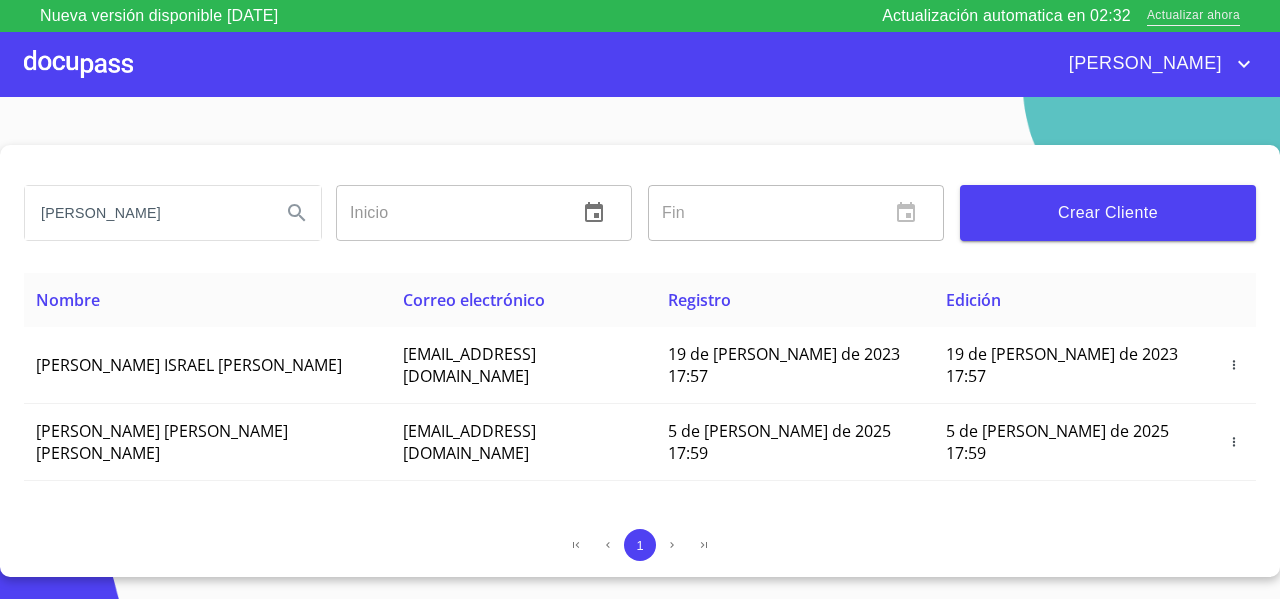 click on "Actualizar ahora" at bounding box center [1193, 16] 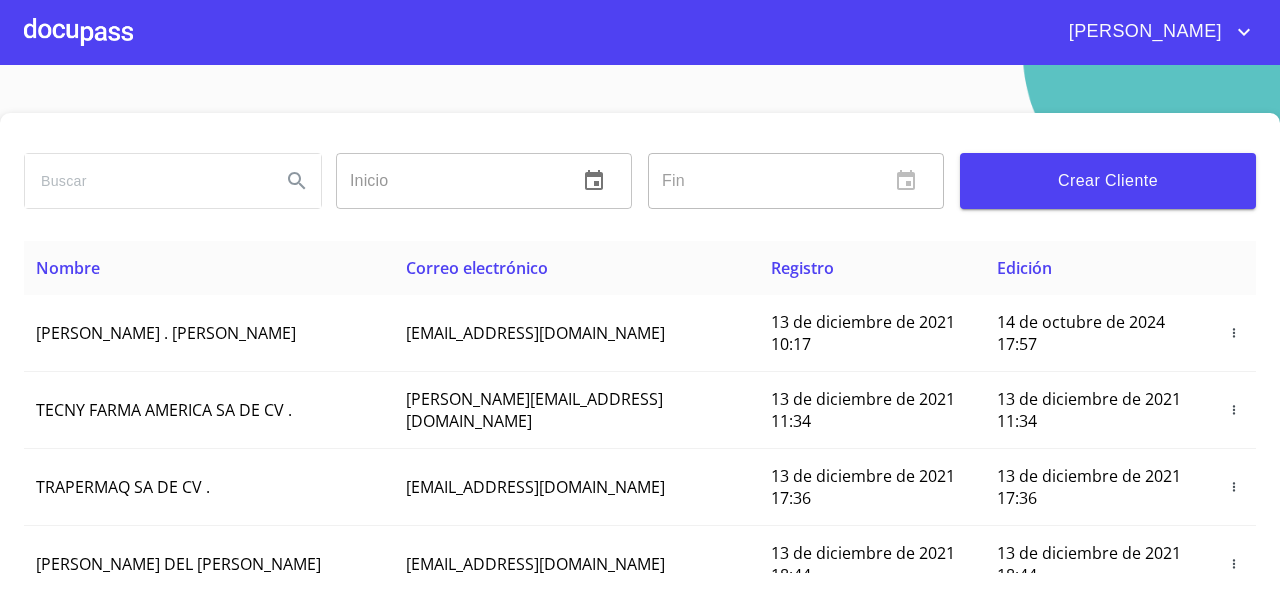 scroll, scrollTop: 0, scrollLeft: 0, axis: both 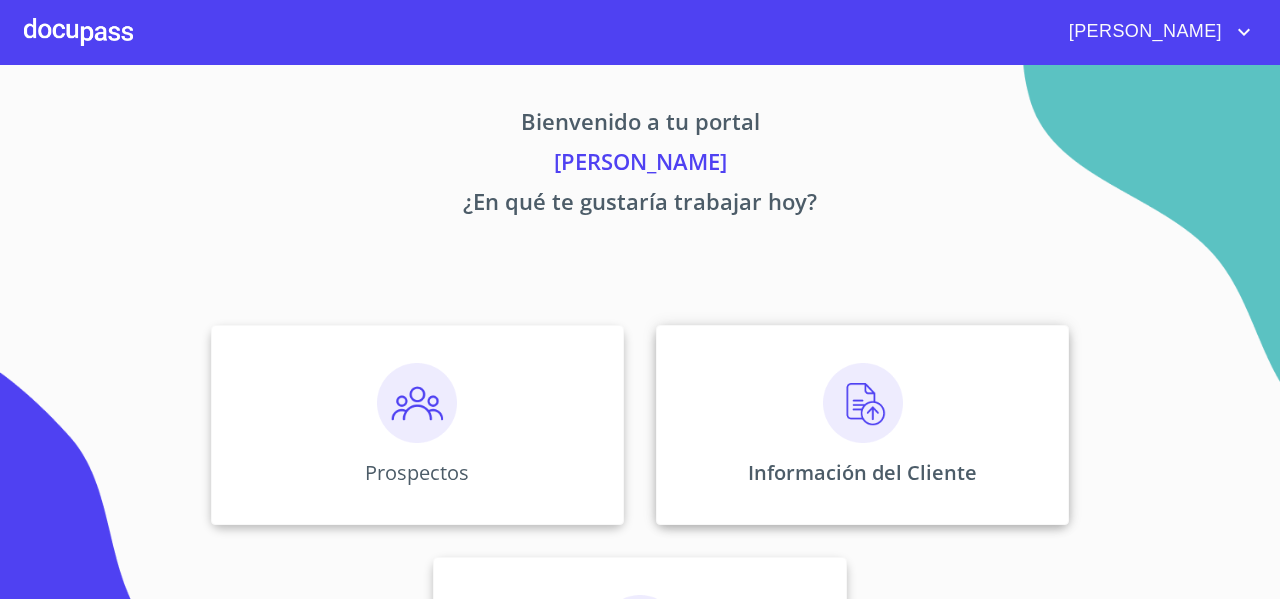 click on "Información del Cliente" at bounding box center [862, 425] 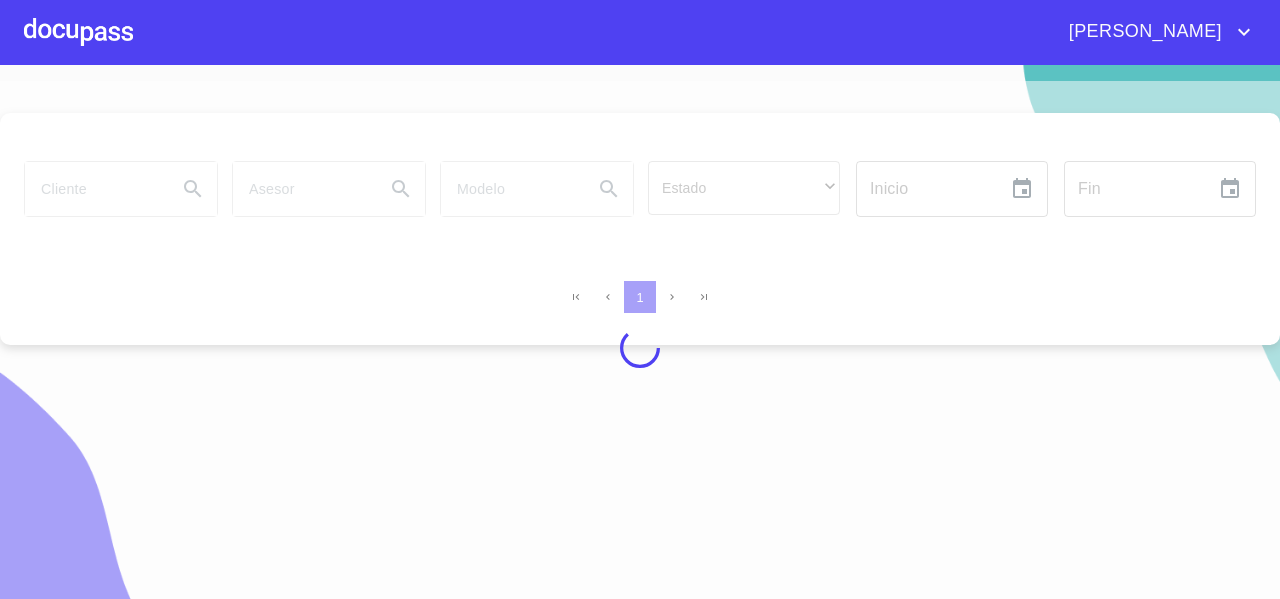 click at bounding box center [640, 348] 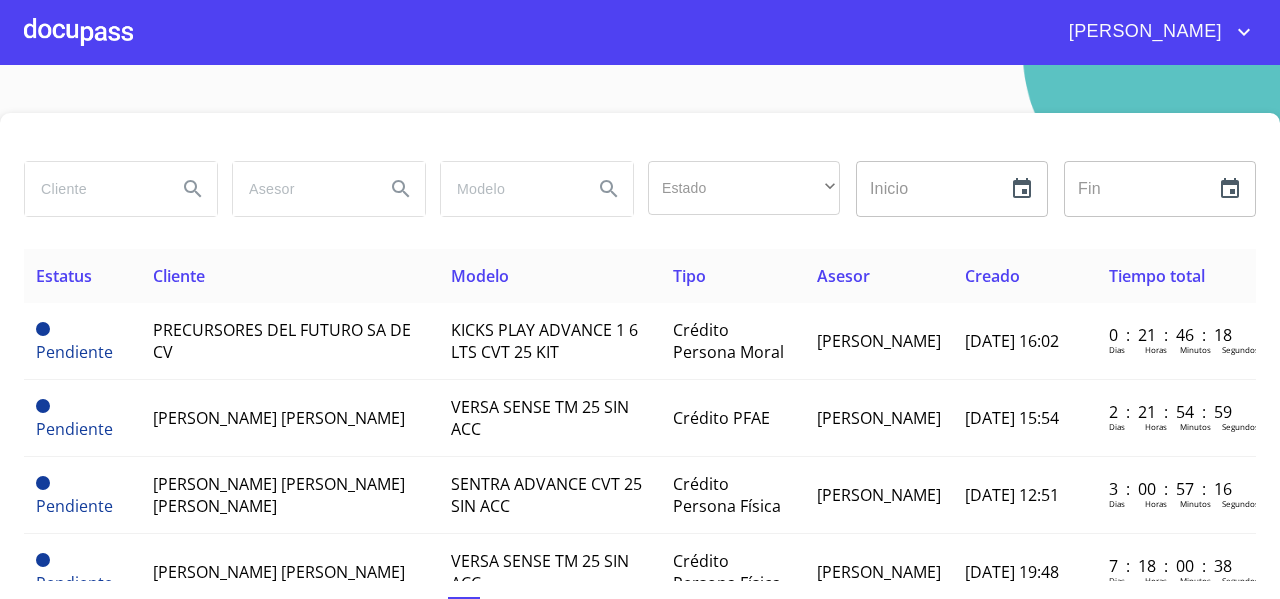 click at bounding box center (93, 189) 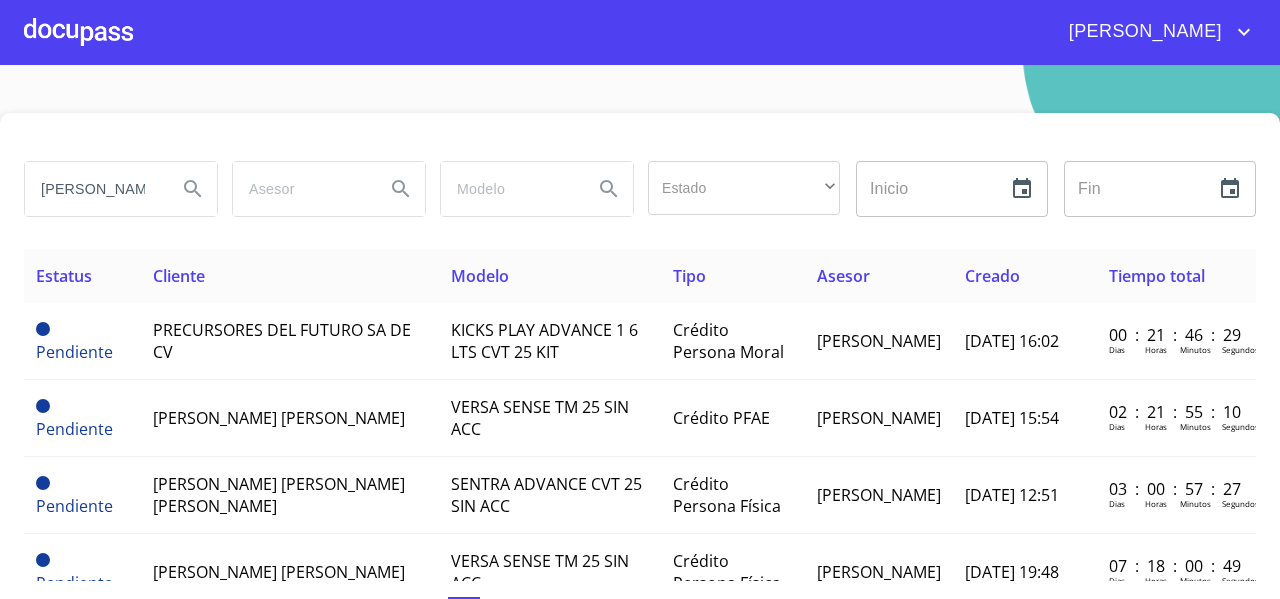 type on "victor nabor" 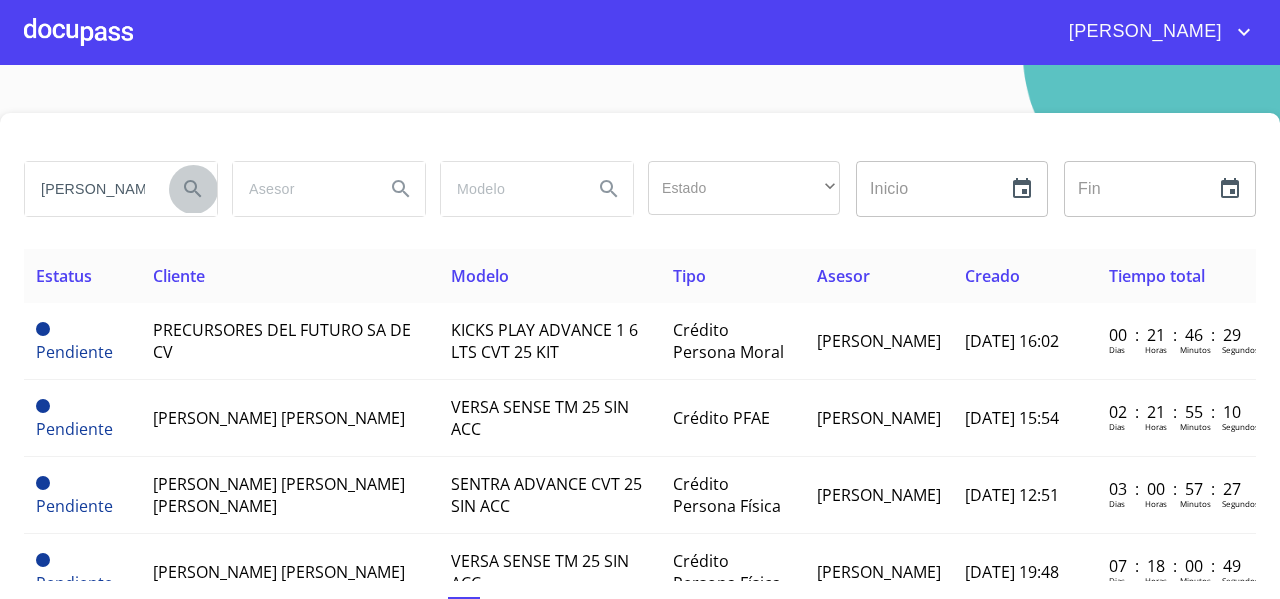 click 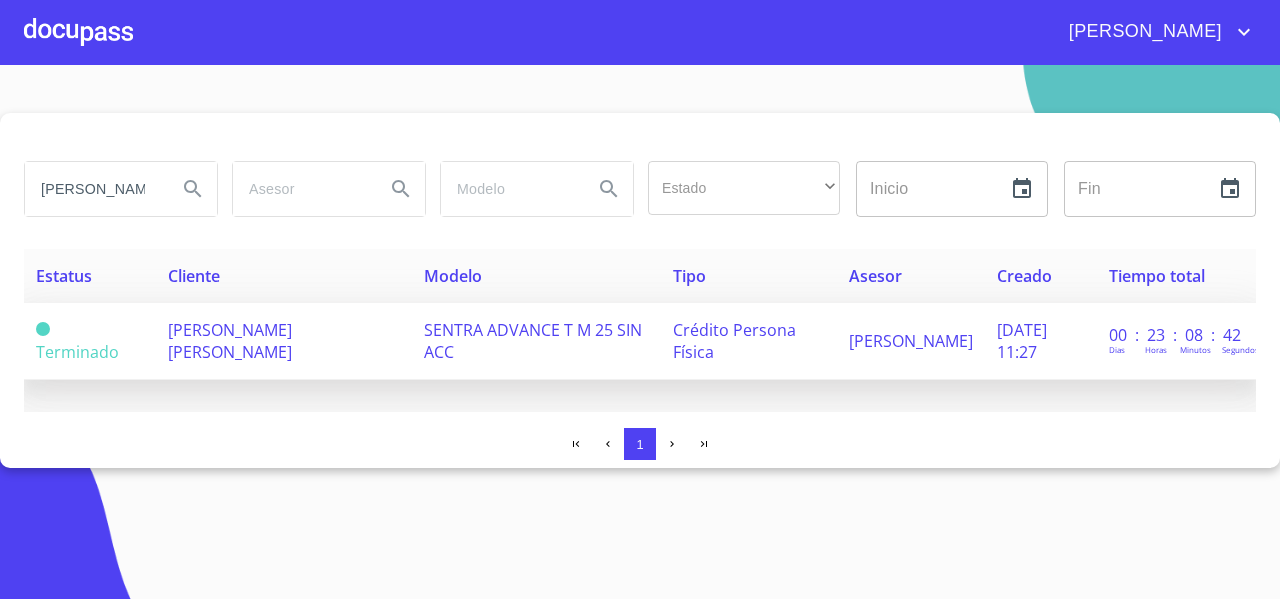 click on "VICTOR NABOR PEREZ VALENCIA" at bounding box center (230, 341) 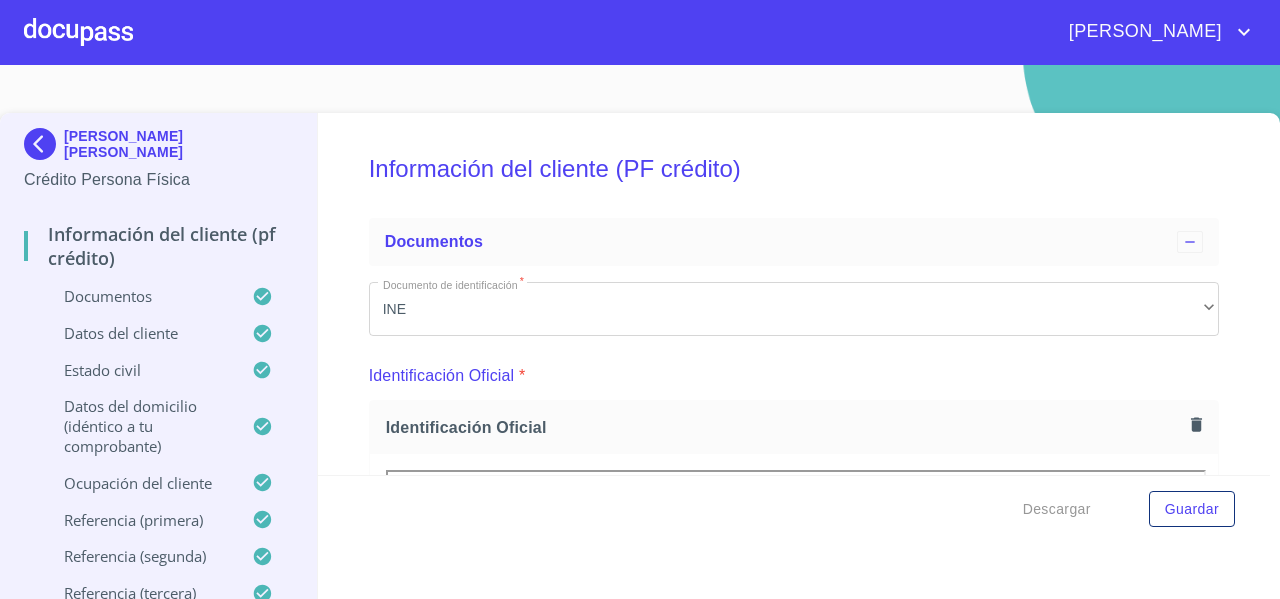 scroll, scrollTop: 0, scrollLeft: 0, axis: both 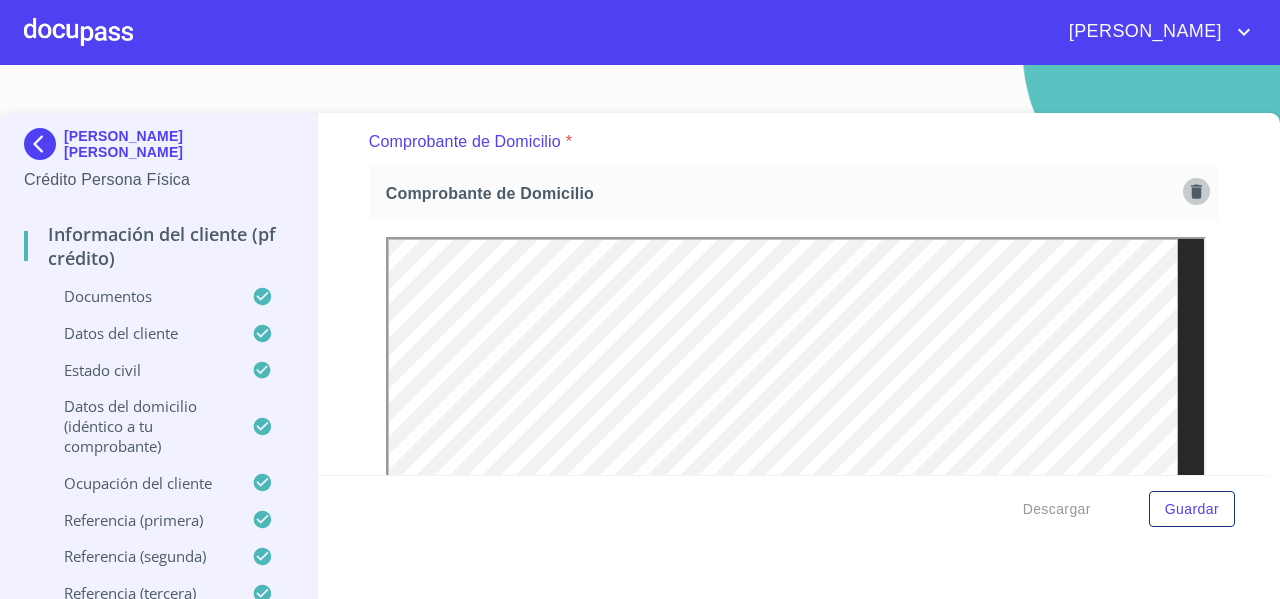 click 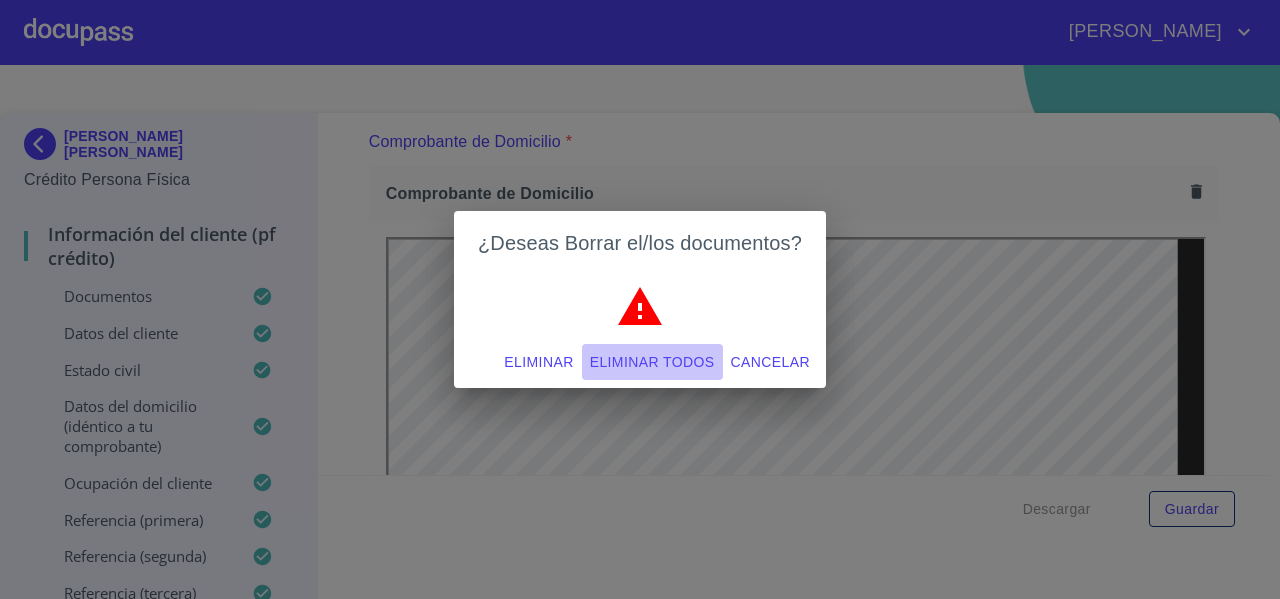 click on "Eliminar todos" at bounding box center [652, 362] 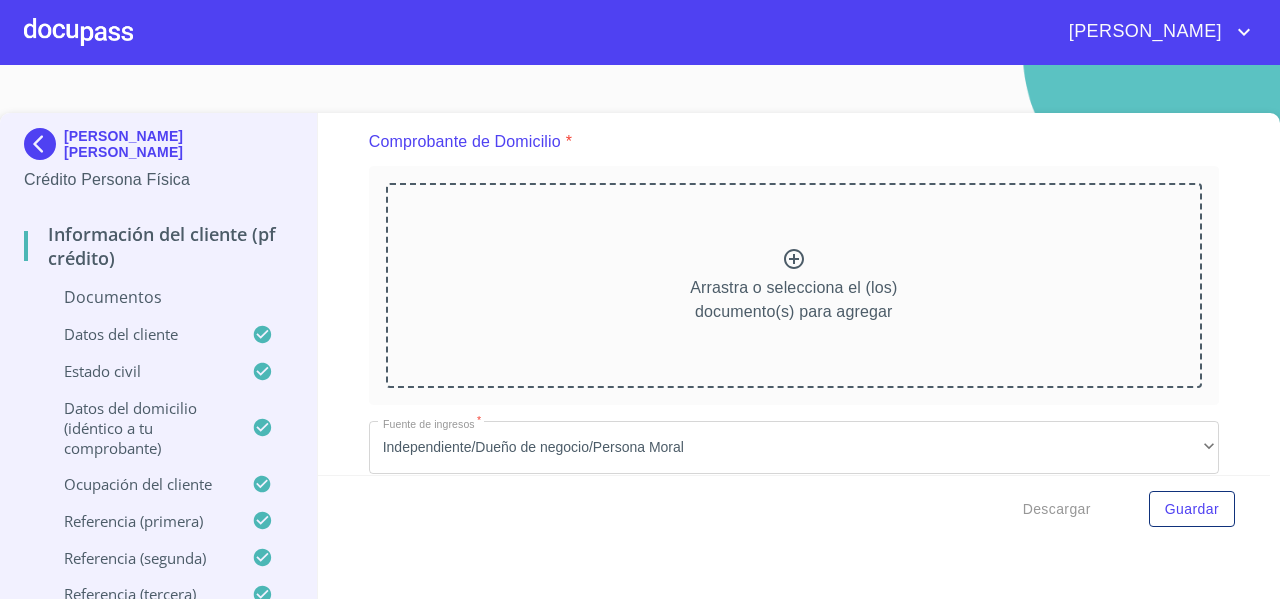 click on "Arrastra o selecciona el (los) documento(s) para agregar" at bounding box center (794, 285) 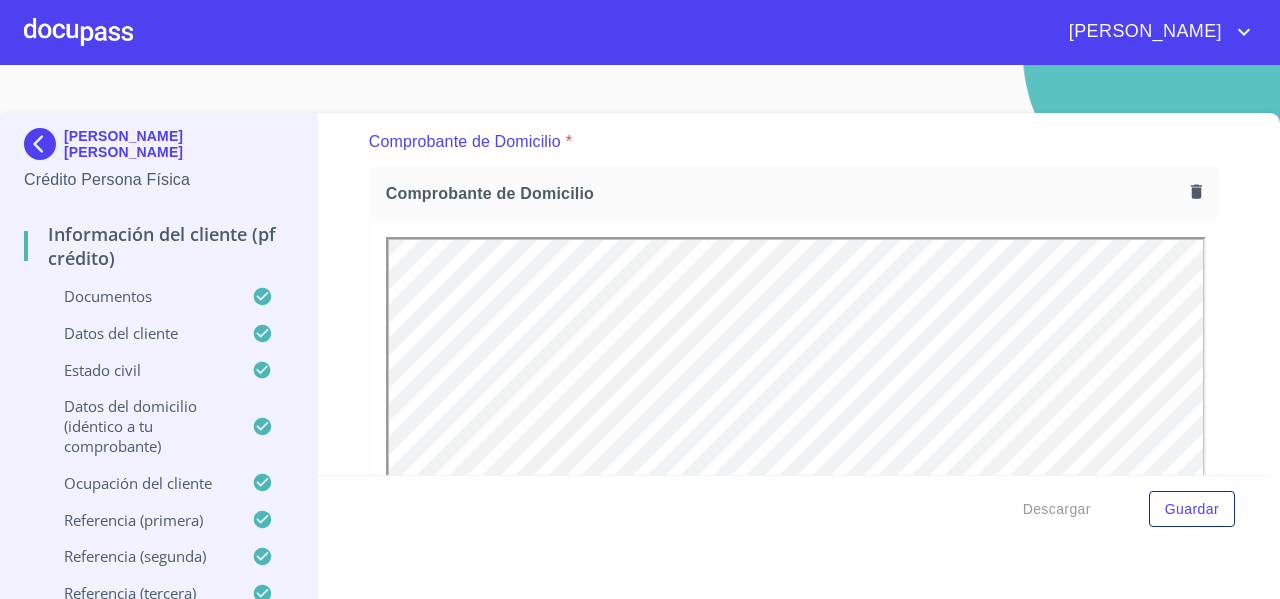 scroll, scrollTop: 0, scrollLeft: 0, axis: both 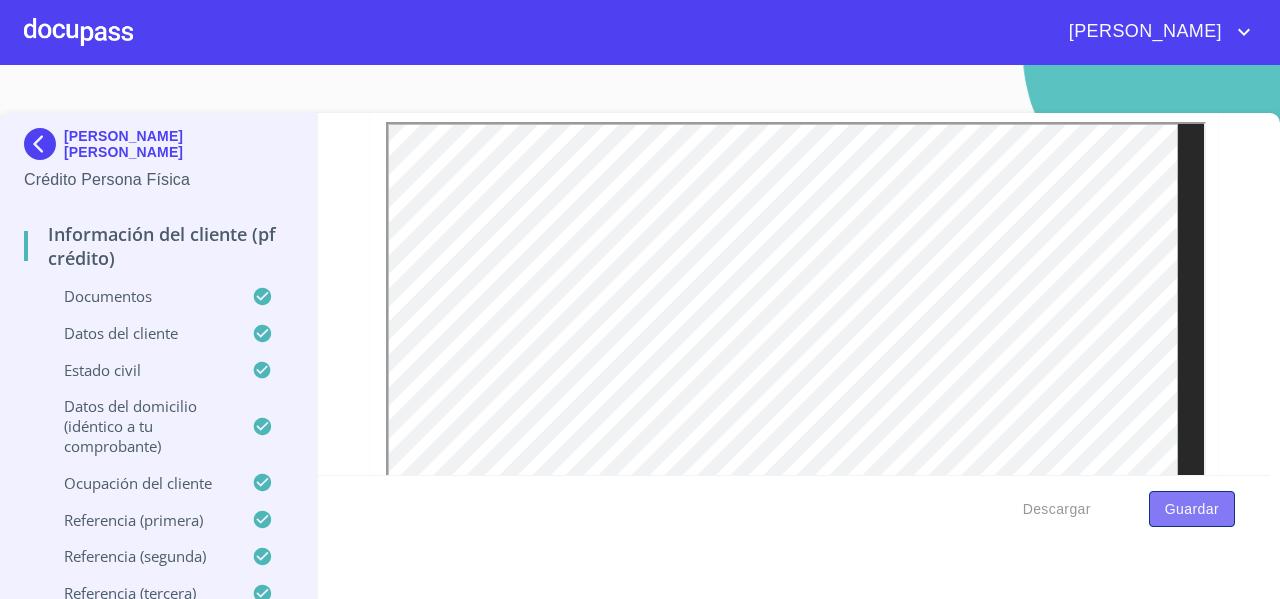 click on "Guardar" at bounding box center [1192, 509] 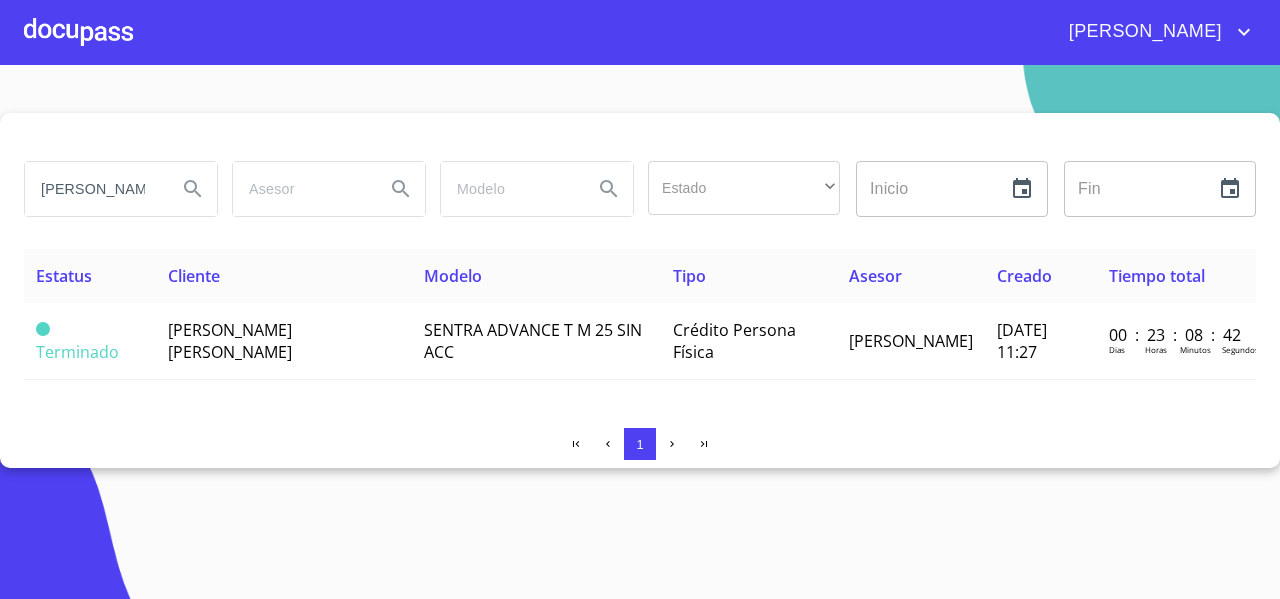 click on "victor nabor Estado ​ ​ Inicio ​ Fin ​ Estatus   Cliente   Modelo   Tipo   Asesor   Creado   Tiempo total   Terminado VICTOR NABOR PEREZ VALENCIA SENTRA ADVANCE T M 25 SIN ACC Crédito Persona Física FERNANDO MORA 07/jul./2025 11:27 00  :  23  :  08  :  42 Dias Horas Minutos Segundos 1" at bounding box center [640, 332] 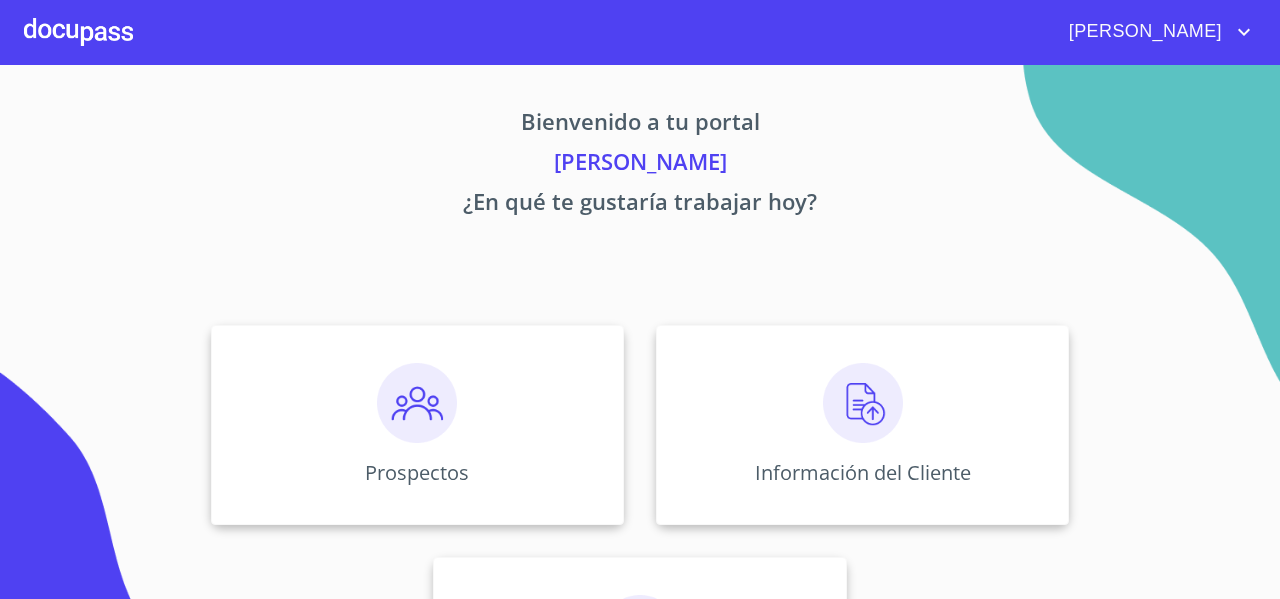 click on "Bienvenido a tu portal FERNANDO MORA ¿En qué te gustaría trabajar hoy? Prospectos Información del Cliente Asignación de Ventas" at bounding box center (640, 417) 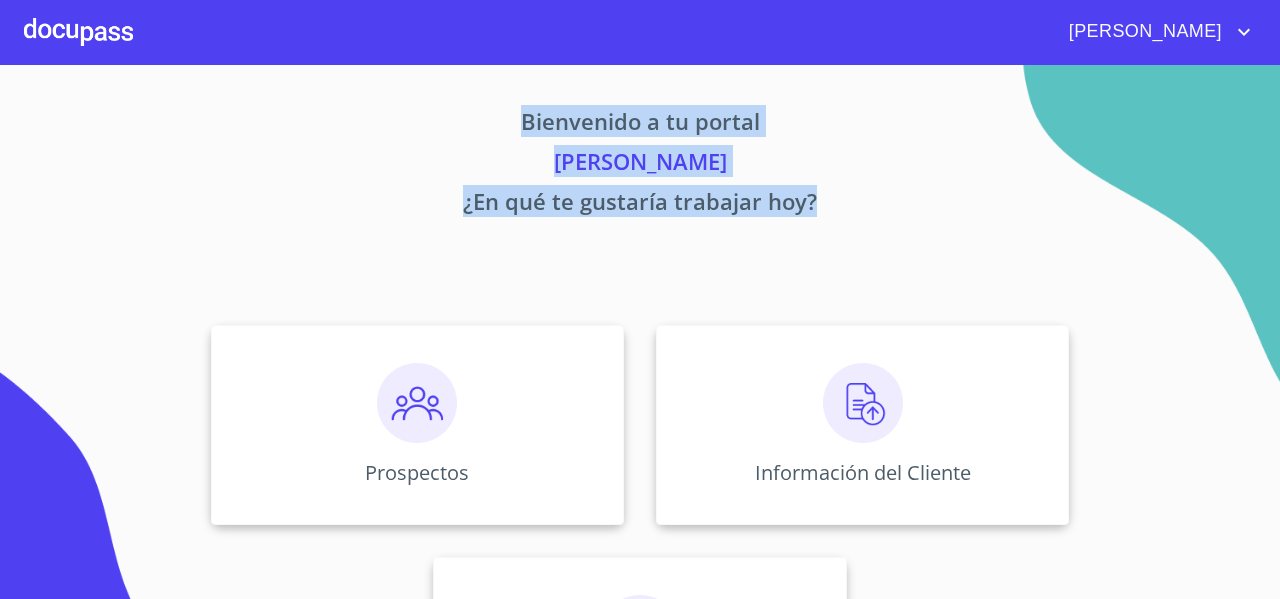drag, startPoint x: 506, startPoint y: 124, endPoint x: 836, endPoint y: 203, distance: 339.32434 